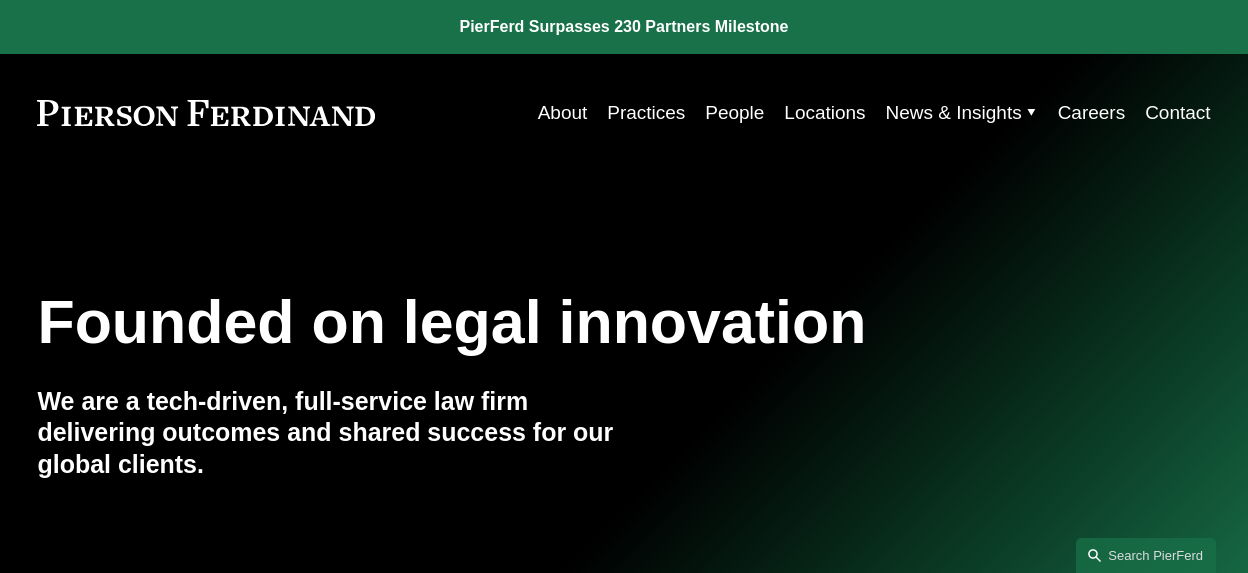 scroll, scrollTop: 0, scrollLeft: 0, axis: both 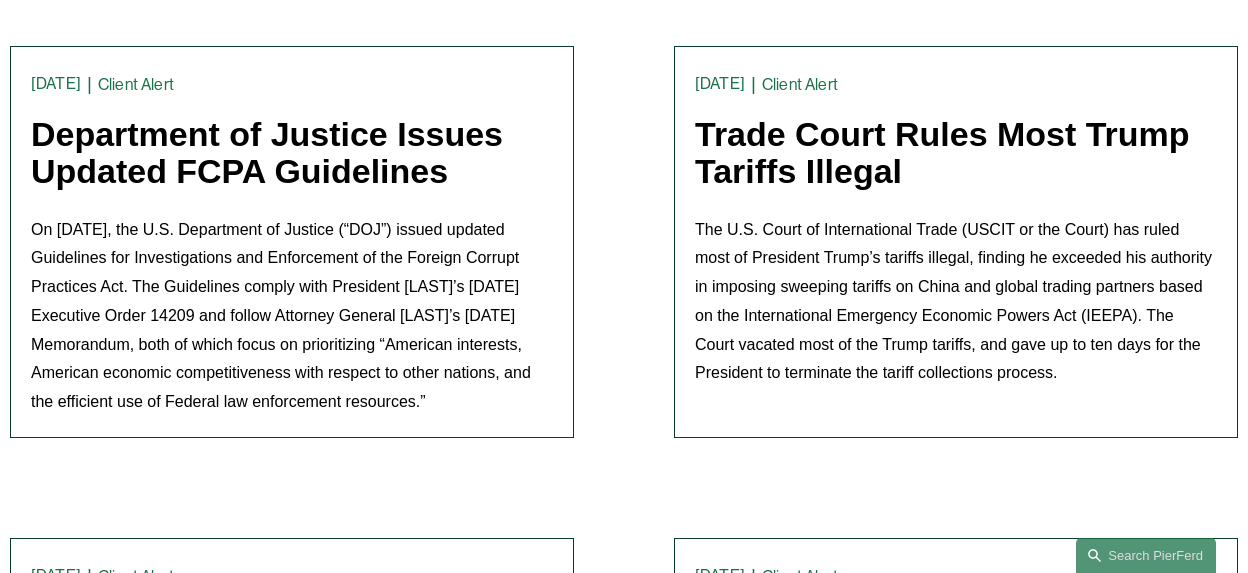 click on "On June 9, 2025, the U.S. Department of Justice (“DOJ”) issued updated Guidelines for Investigations and Enforcement of the Foreign Corrupt Practices Act. The Guidelines comply with President Trump’s February 10, 2025 Executive Order 14209 and follow Attorney General Pam Bondi’s February 5, 2025 Memorandum, both of which focus on prioritizing “American interests, American economic competitiveness with respect to other nations, and the efficient use of Federal law enforcement resources.”" at bounding box center [292, 317] 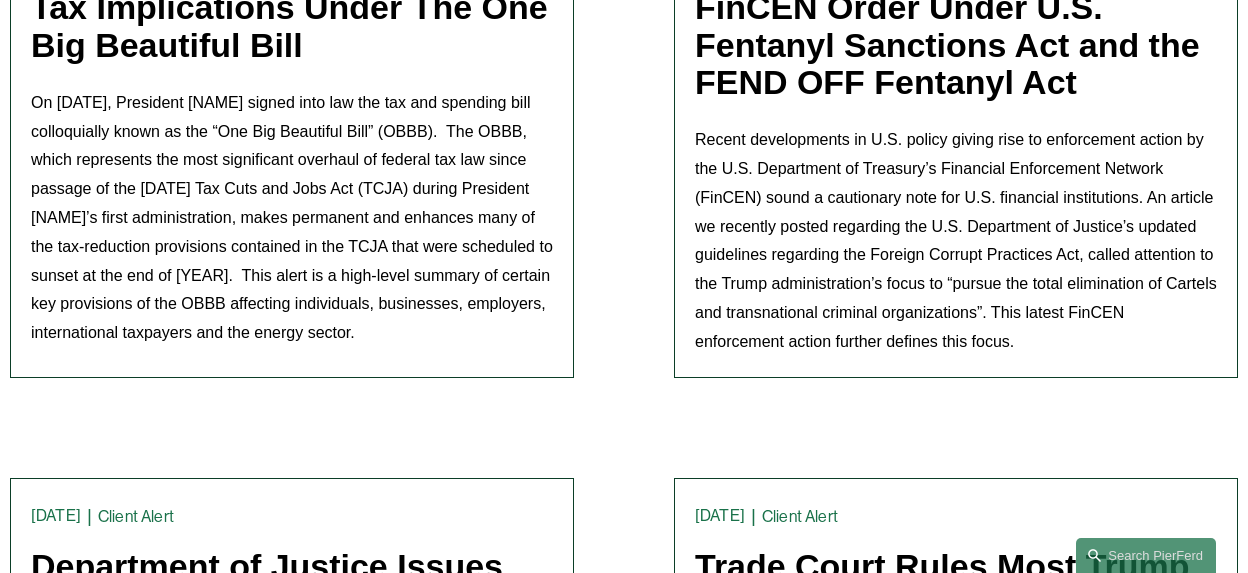 scroll, scrollTop: 600, scrollLeft: 0, axis: vertical 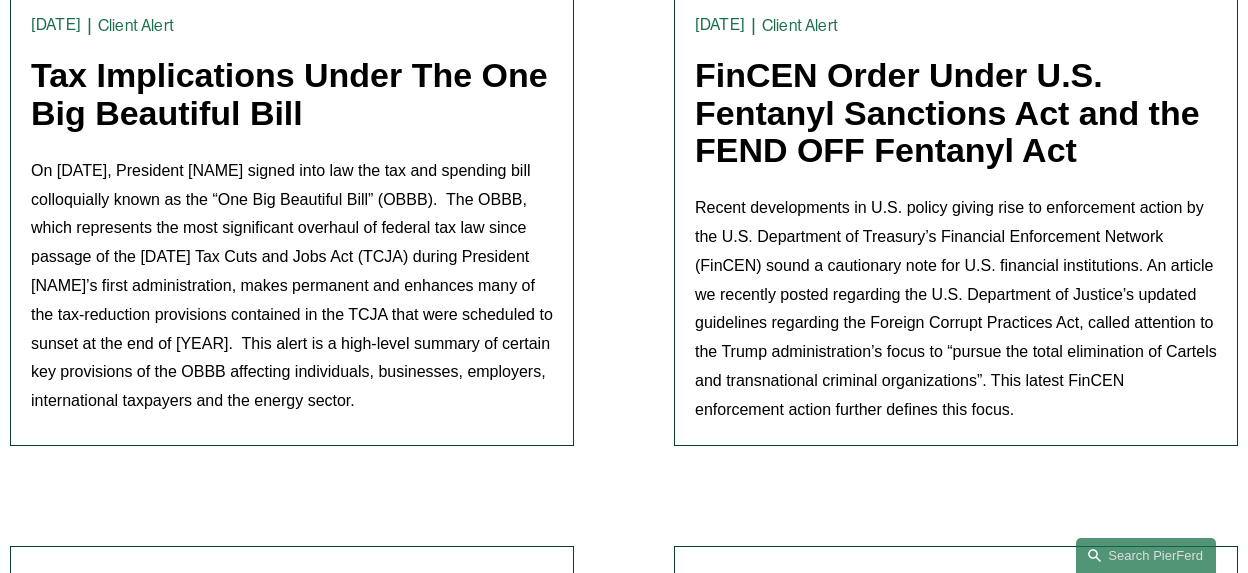 click on "Client Alert" at bounding box center (136, 25) 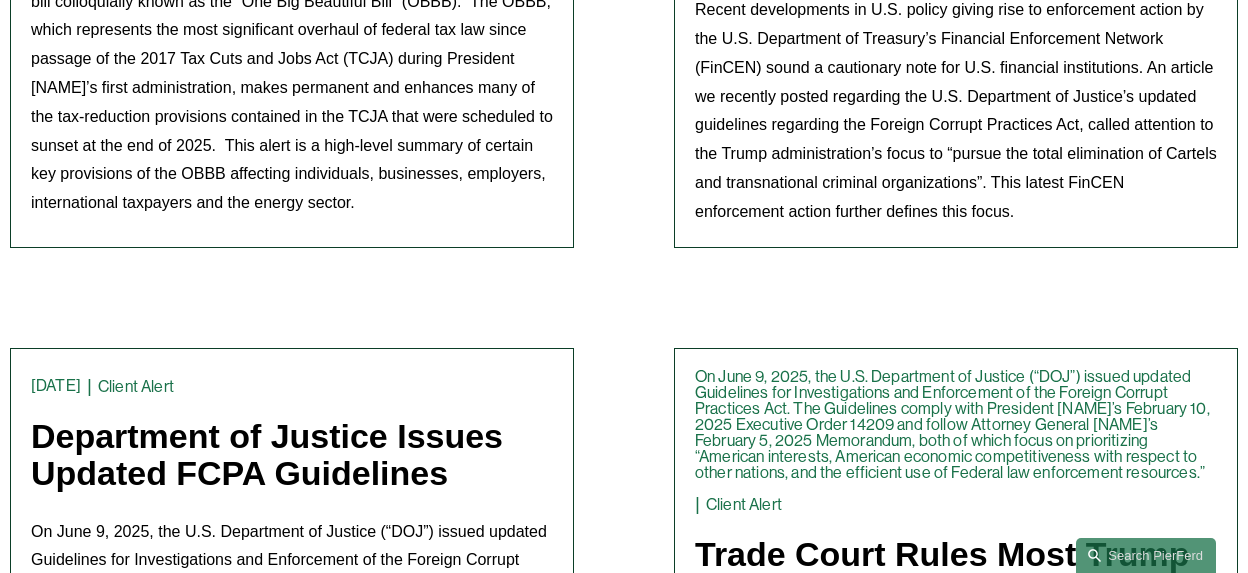 scroll, scrollTop: 800, scrollLeft: 0, axis: vertical 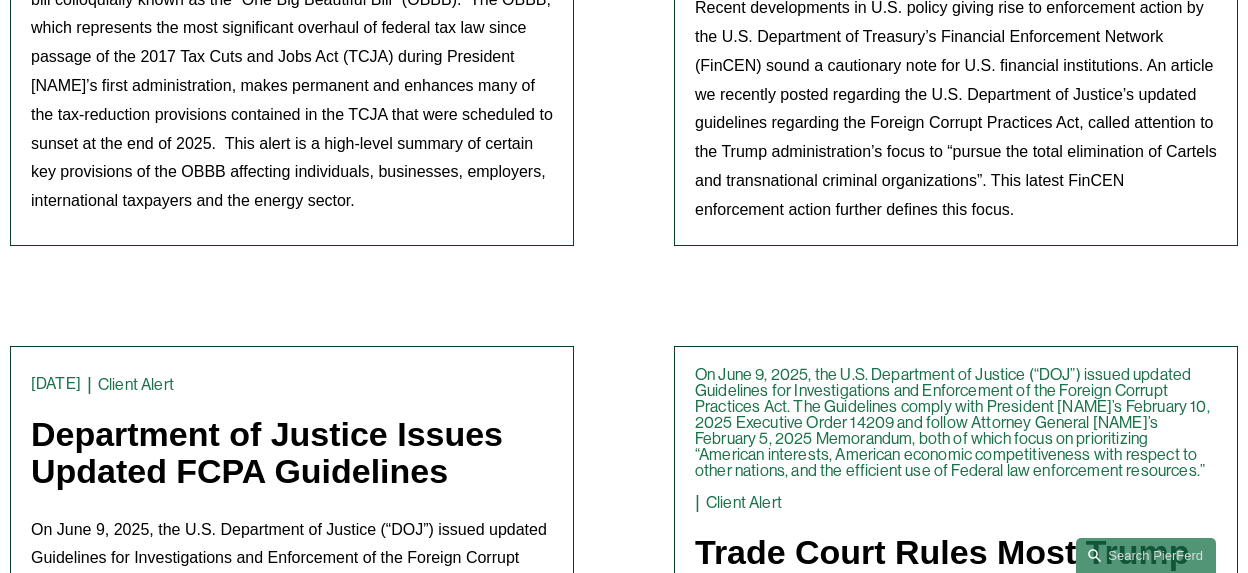 click on "On [DATE], President [LAST] signed into law the tax and spending bill colloquially known as the “One Big Beautiful Bill” (OBBB).  The OBBB, which represents the most significant overhaul of federal tax law since passage of the 2017 Tax Cuts and Jobs Act (TCJA) during President [LAST]’s first administration, makes permanent and enhances many of the tax-reduction provisions contained in the TCJA that were scheduled to sunset at the end of 2025.  This alert is a high-level summary of certain key provisions of the OBBB affecting individuals, businesses, employers, international taxpayers and the energy sector." at bounding box center [292, 86] 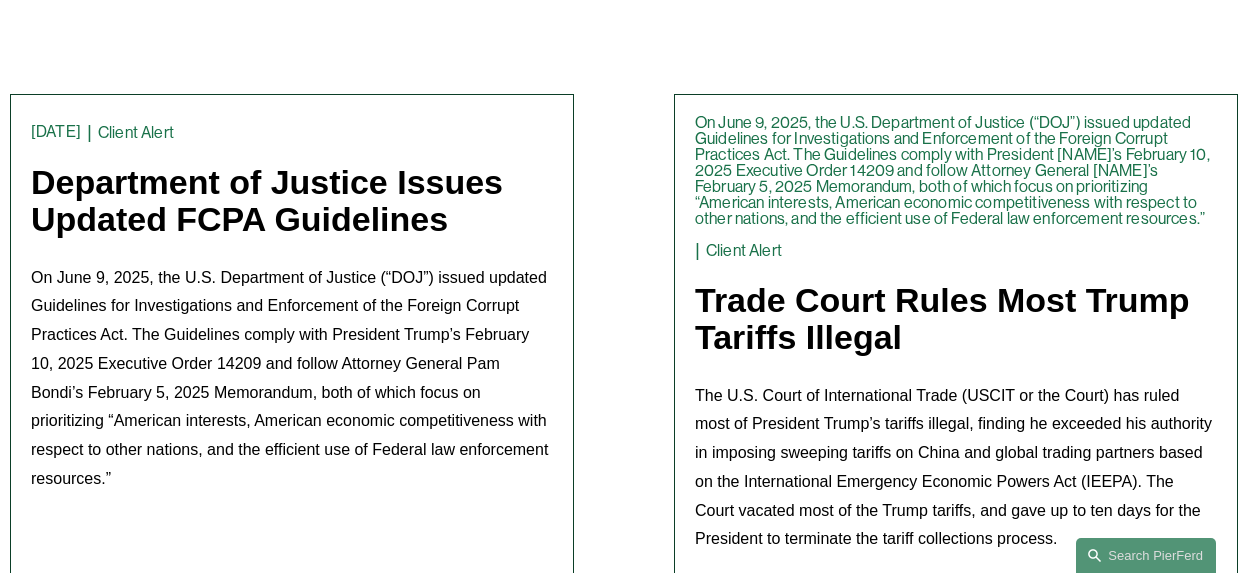 scroll, scrollTop: 1200, scrollLeft: 0, axis: vertical 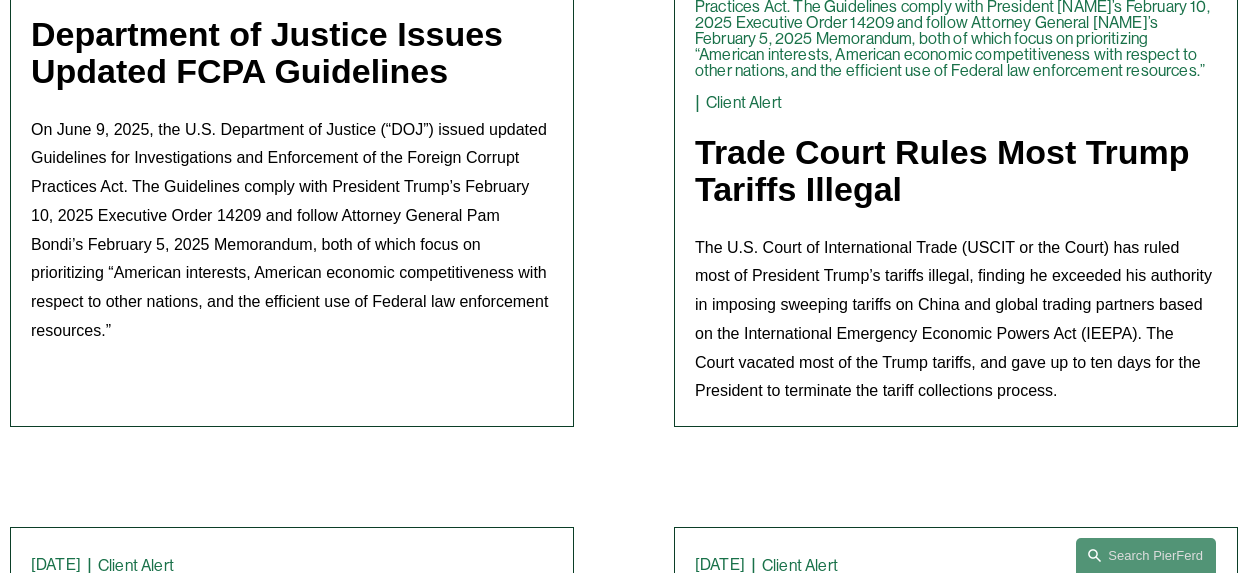 click on "On [DATE], the U.S. Department of Justice (“DOJ”) issued updated Guidelines for Investigations and Enforcement of the Foreign Corrupt Practices Act. The Guidelines comply with President [LAST]’s [DATE] Executive Order 14209 and follow Attorney General [LAST]’s [DATE] Memorandum, both of which focus on prioritizing “American interests, American economic competitiveness with respect to other nations, and the efficient use of Federal law enforcement resources.”" at bounding box center [292, 231] 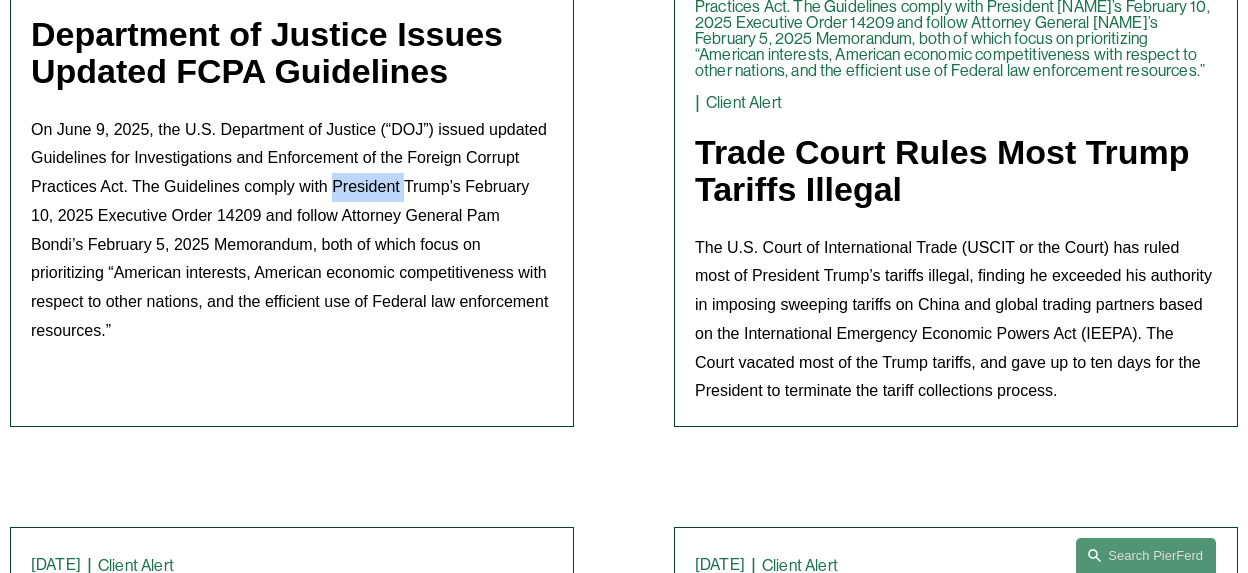 click on "On June 9, 2025, the U.S. Department of Justice (“DOJ”) issued updated Guidelines for Investigations and Enforcement of the Foreign Corrupt Practices Act. The Guidelines comply with President Trump’s February 10, 2025 Executive Order 14209 and follow Attorney General Pam Bondi’s February 5, 2025 Memorandum, both of which focus on prioritizing “American interests, American economic competitiveness with respect to other nations, and the efficient use of Federal law enforcement resources.”" at bounding box center [292, 231] 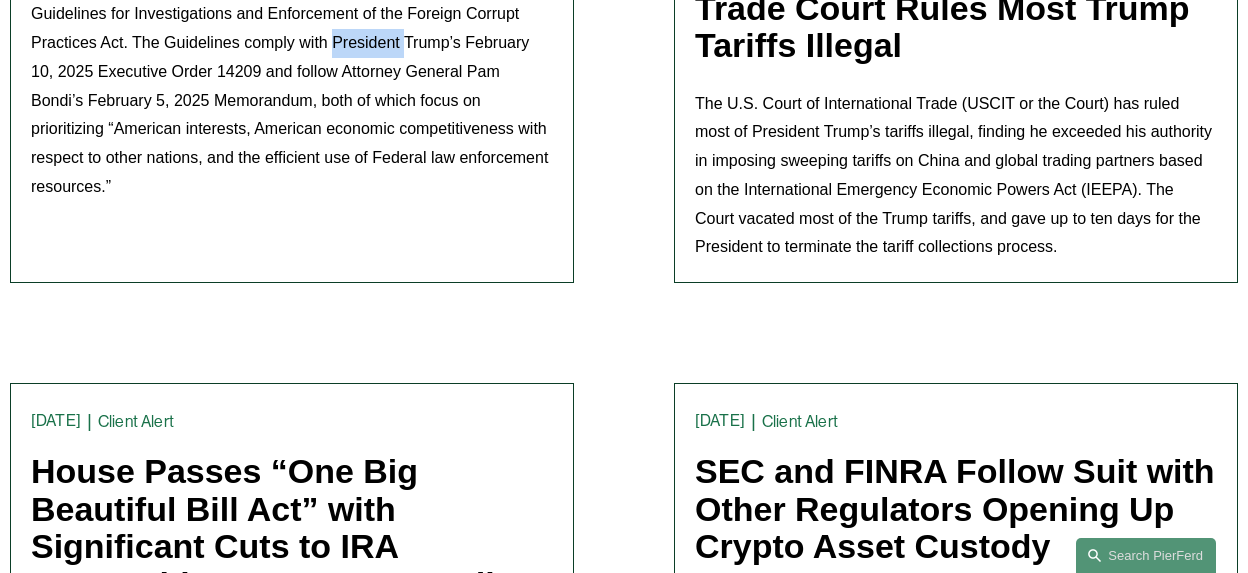 scroll, scrollTop: 1400, scrollLeft: 0, axis: vertical 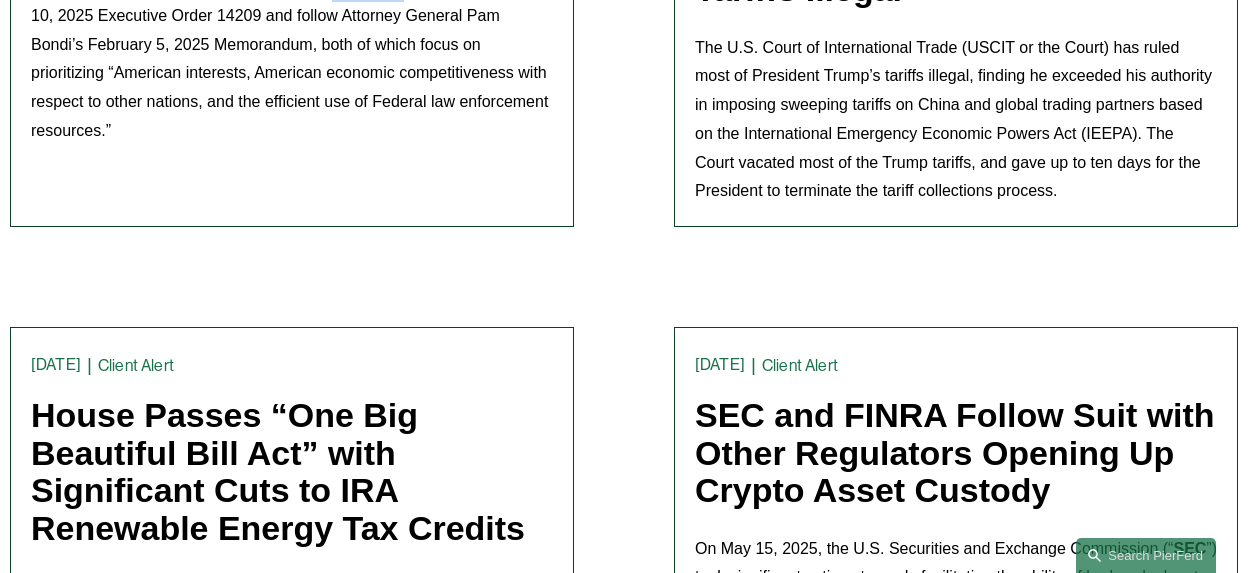 click on "House Passes “One Big Beautiful Bill Act” with Significant Cuts to IRA Renewable Energy Tax Credits" at bounding box center (278, 471) 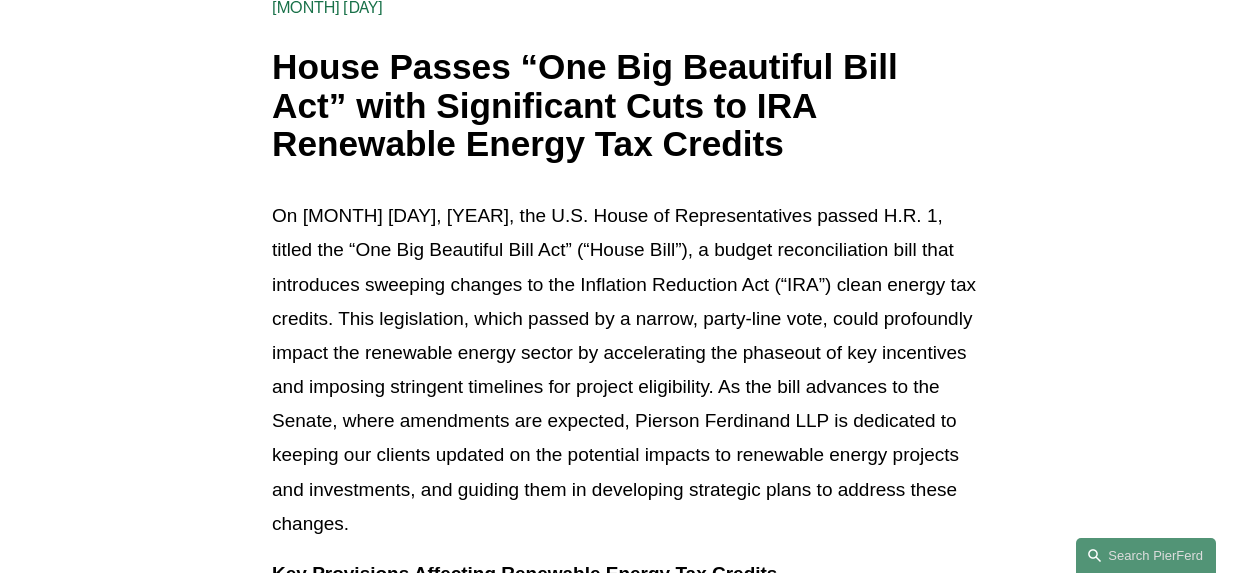 scroll, scrollTop: 0, scrollLeft: 0, axis: both 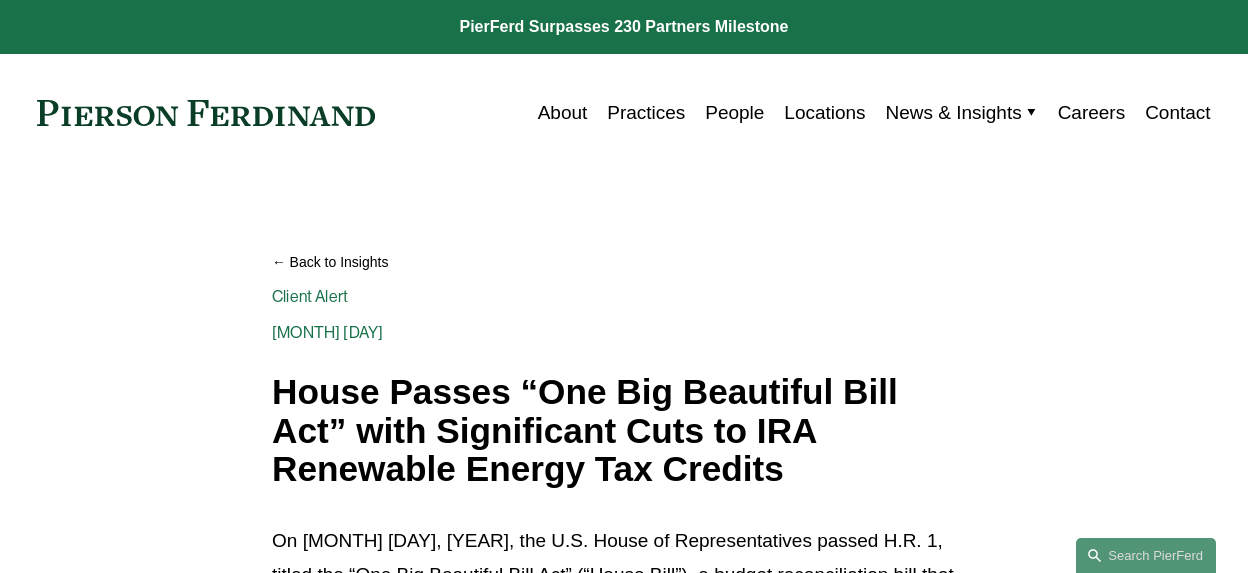 click on "Insights" at bounding box center [0, 0] 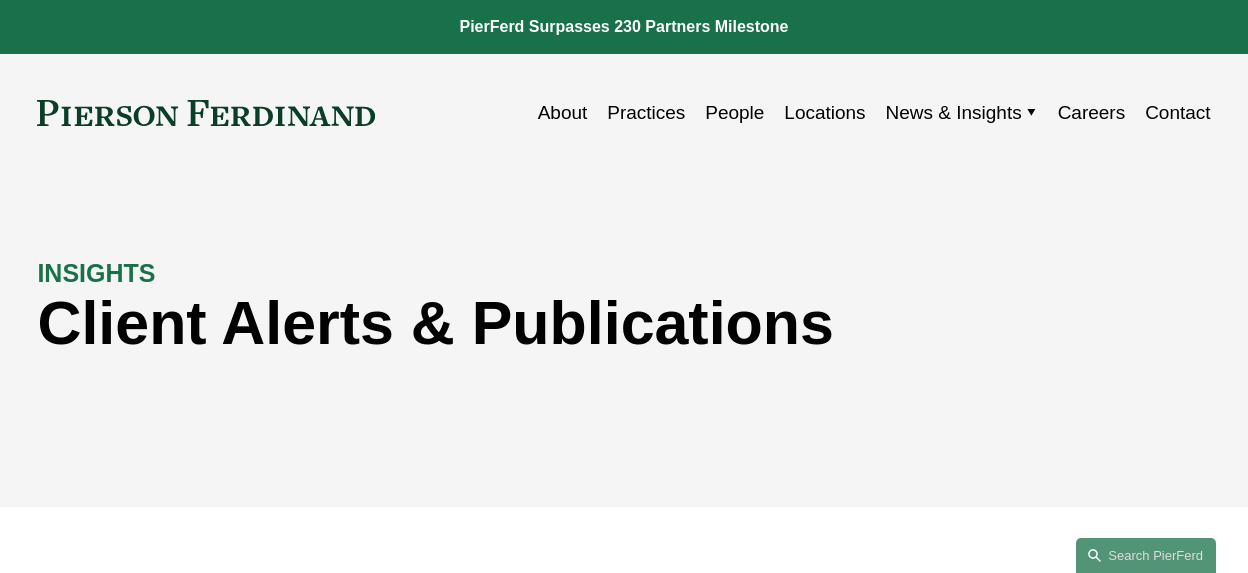 scroll, scrollTop: 0, scrollLeft: 0, axis: both 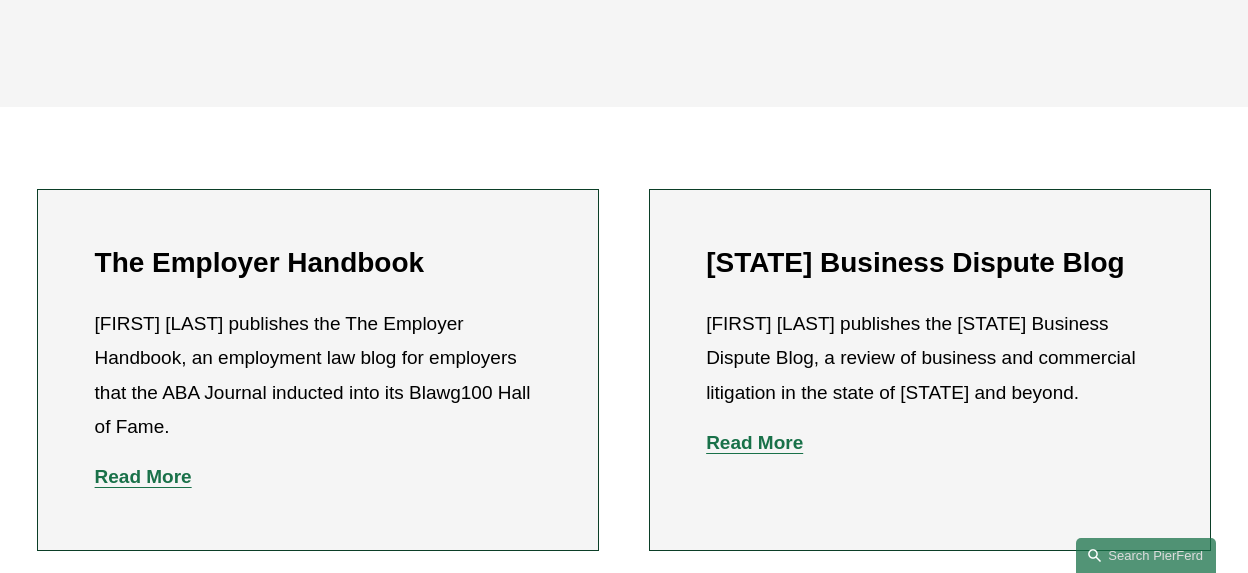 click on "[FIRST] [LAST] publishes the The Employer Handbook, an employment law blog for employers that the ABA Journal inducted into its Blawg100 Hall of Fame." 